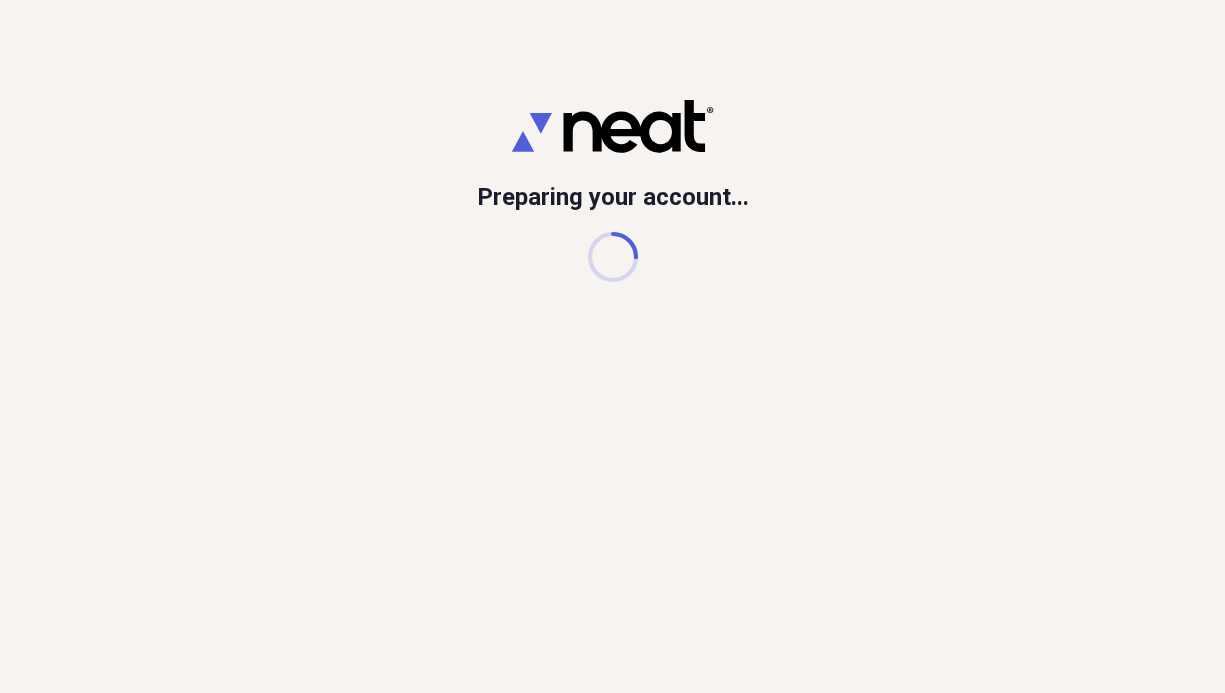 scroll, scrollTop: 0, scrollLeft: 0, axis: both 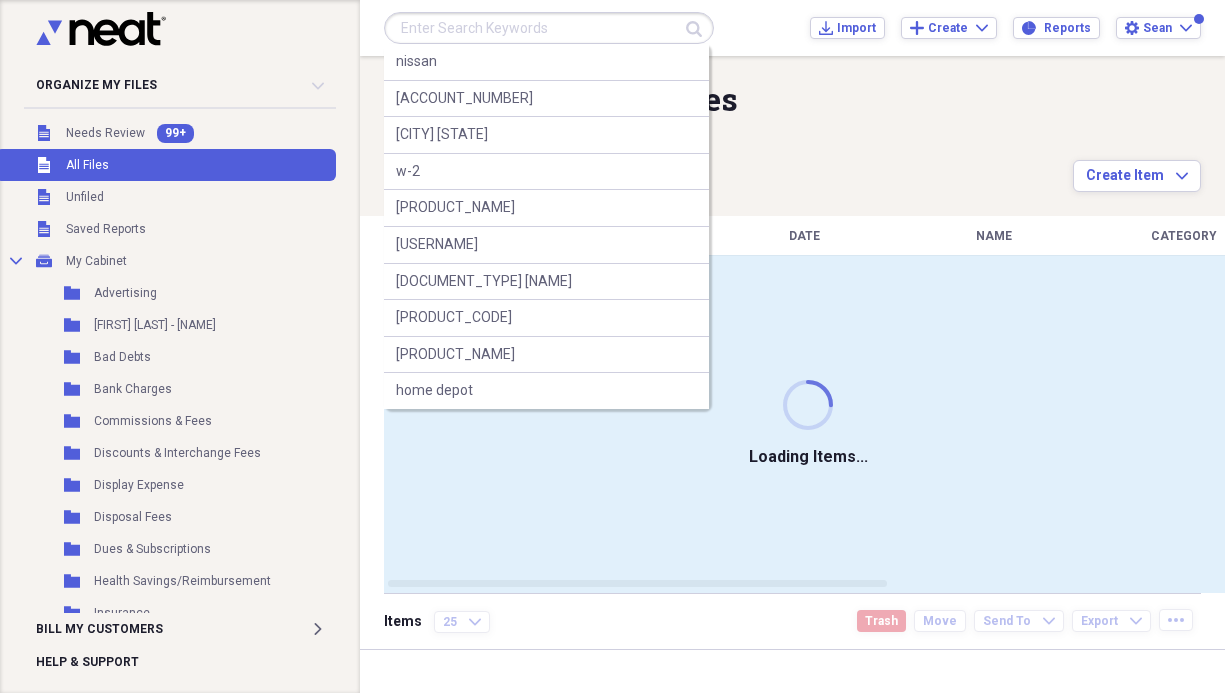 click at bounding box center [549, 28] 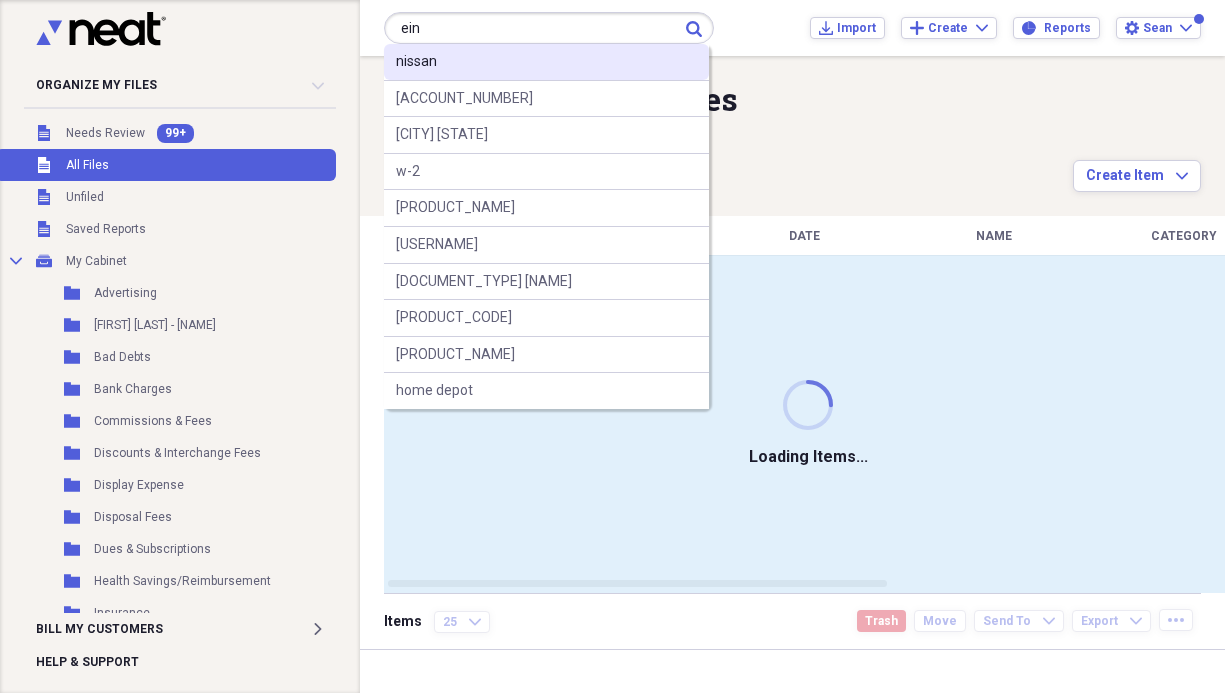 type on "ein" 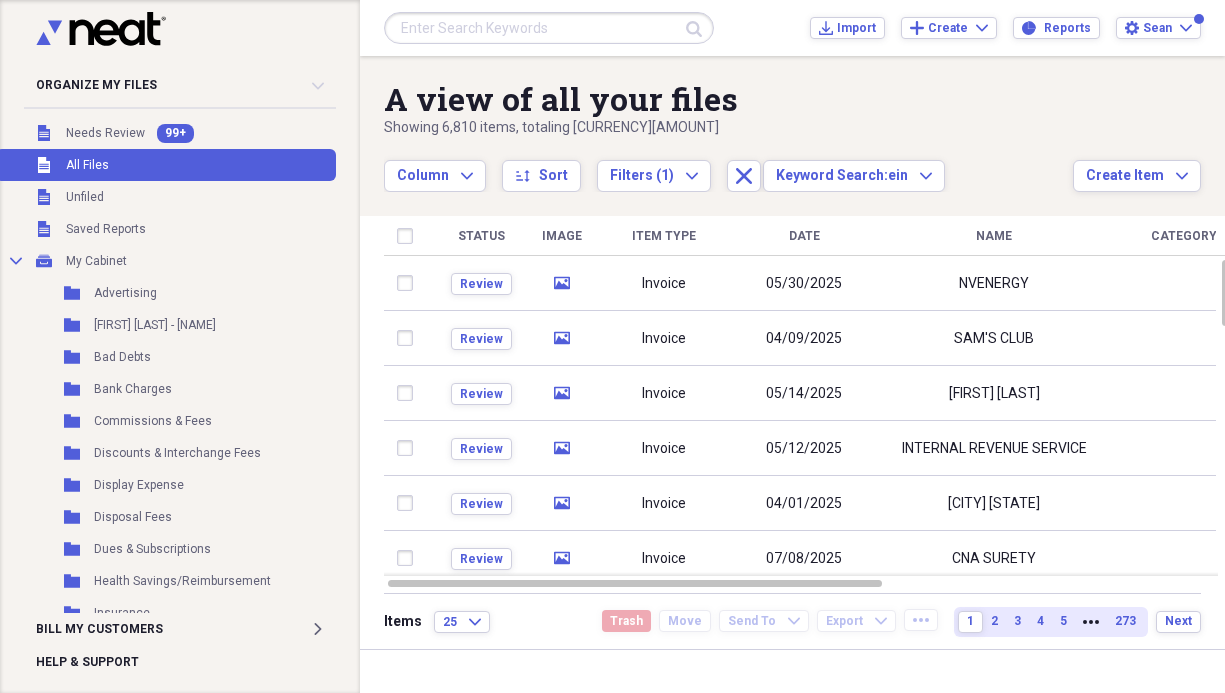 click at bounding box center [549, 28] 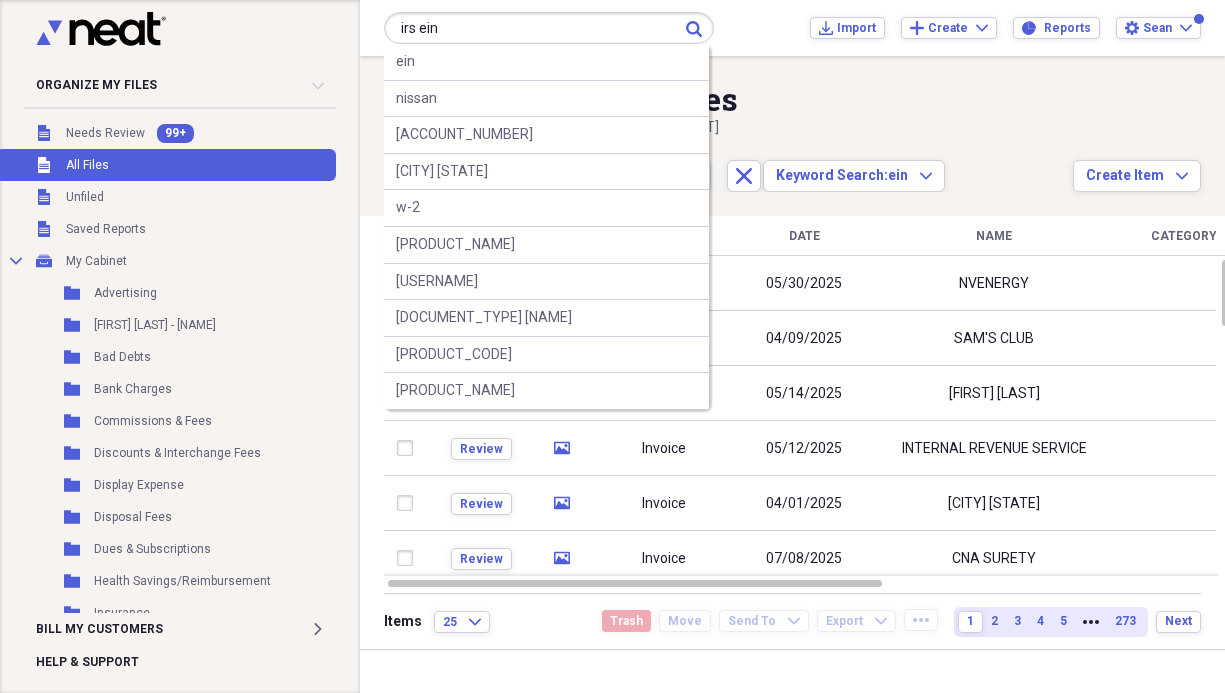 type on "irs ein" 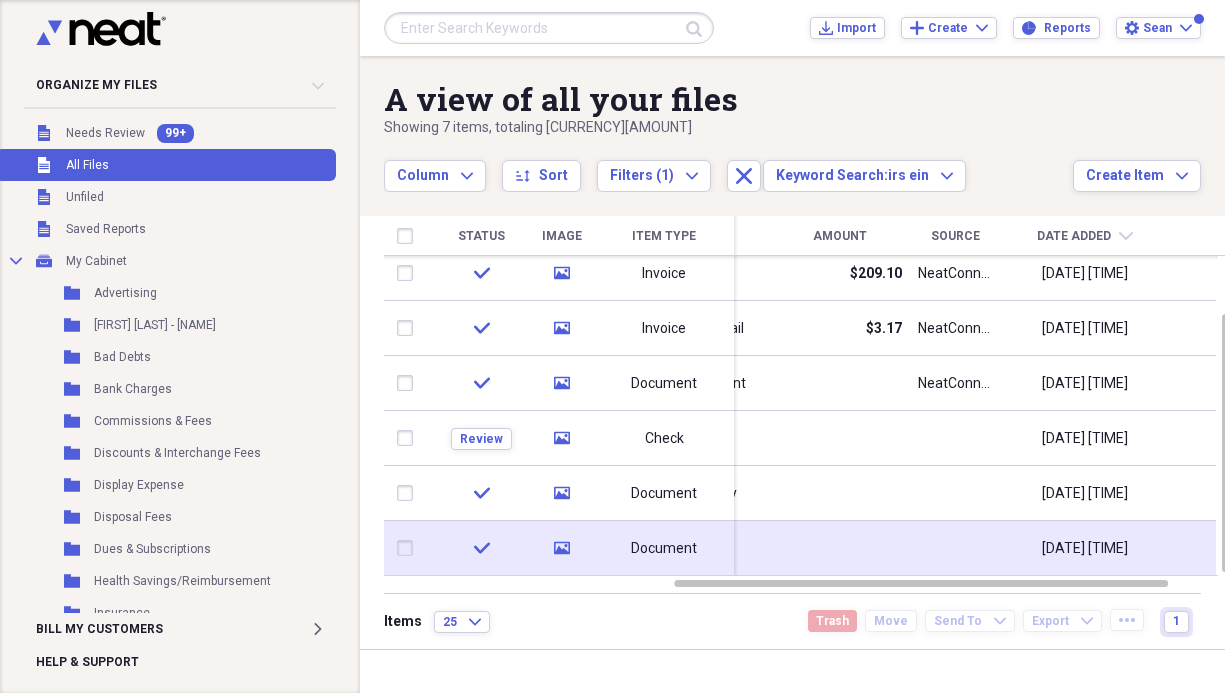 click on "Document" at bounding box center [664, 549] 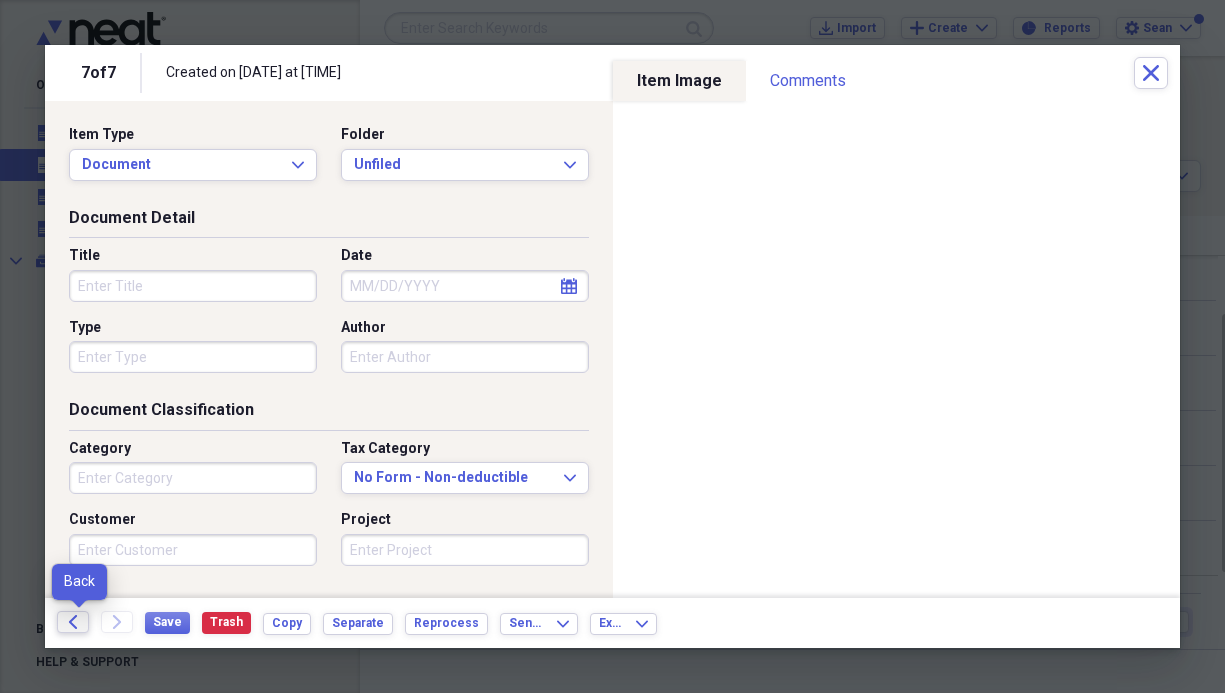 click 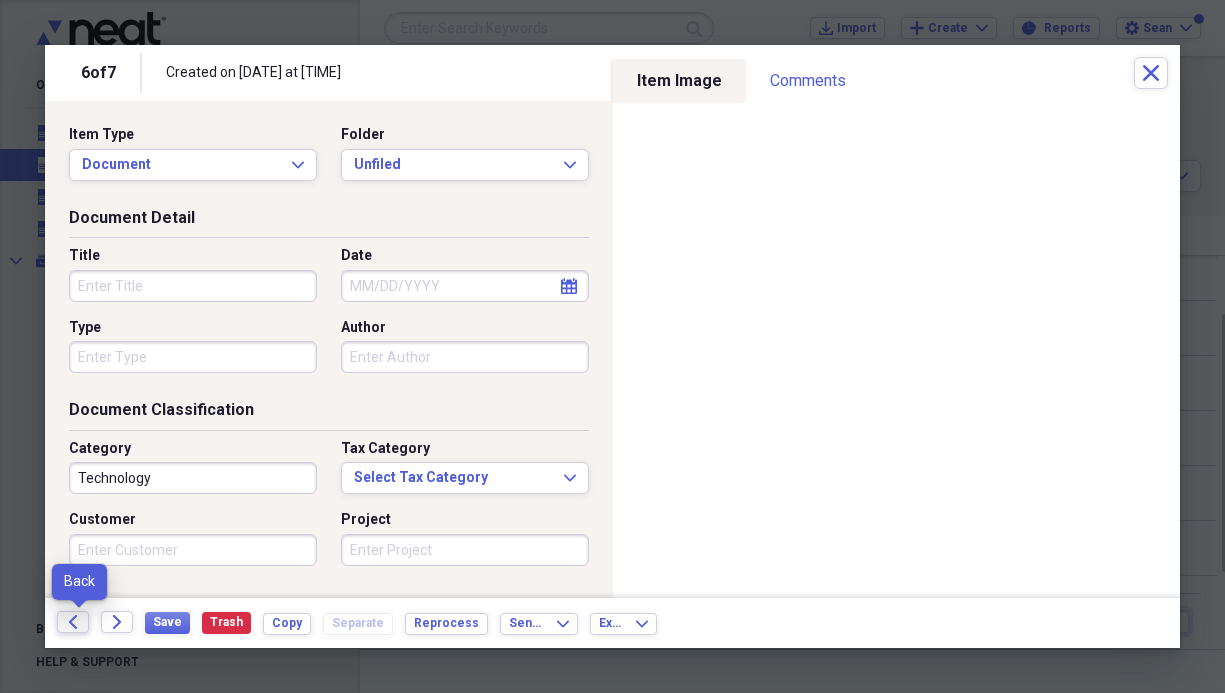 click on "Back" at bounding box center (73, 622) 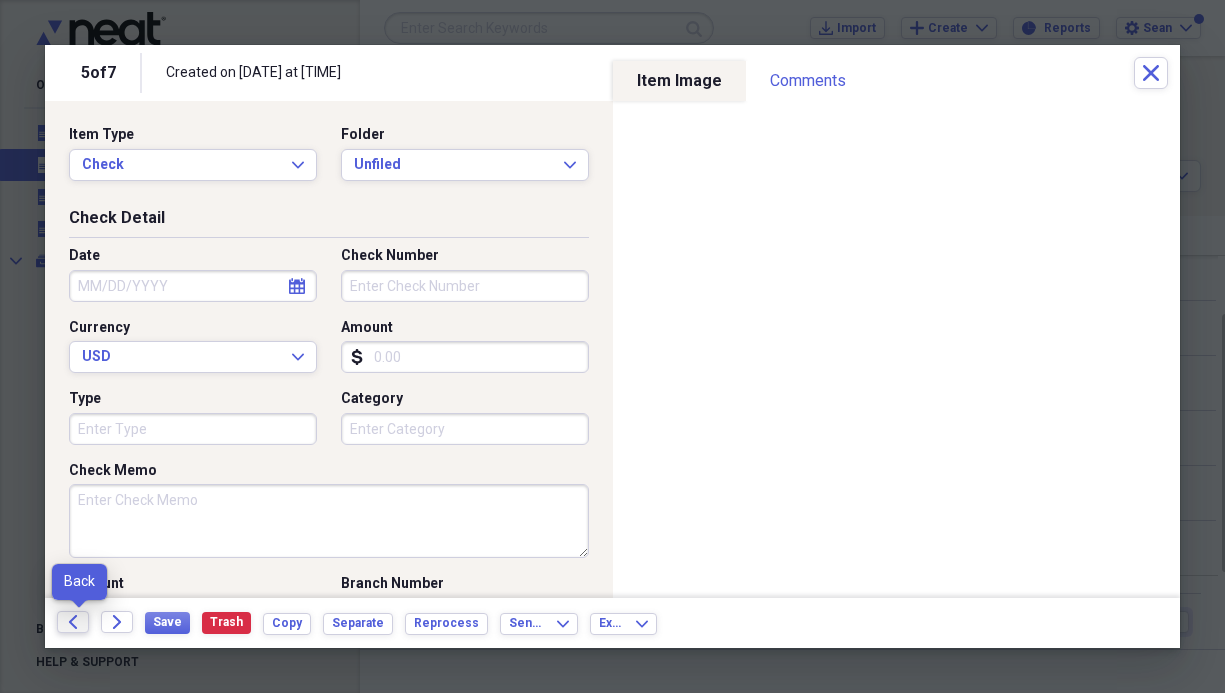 click on "Back" 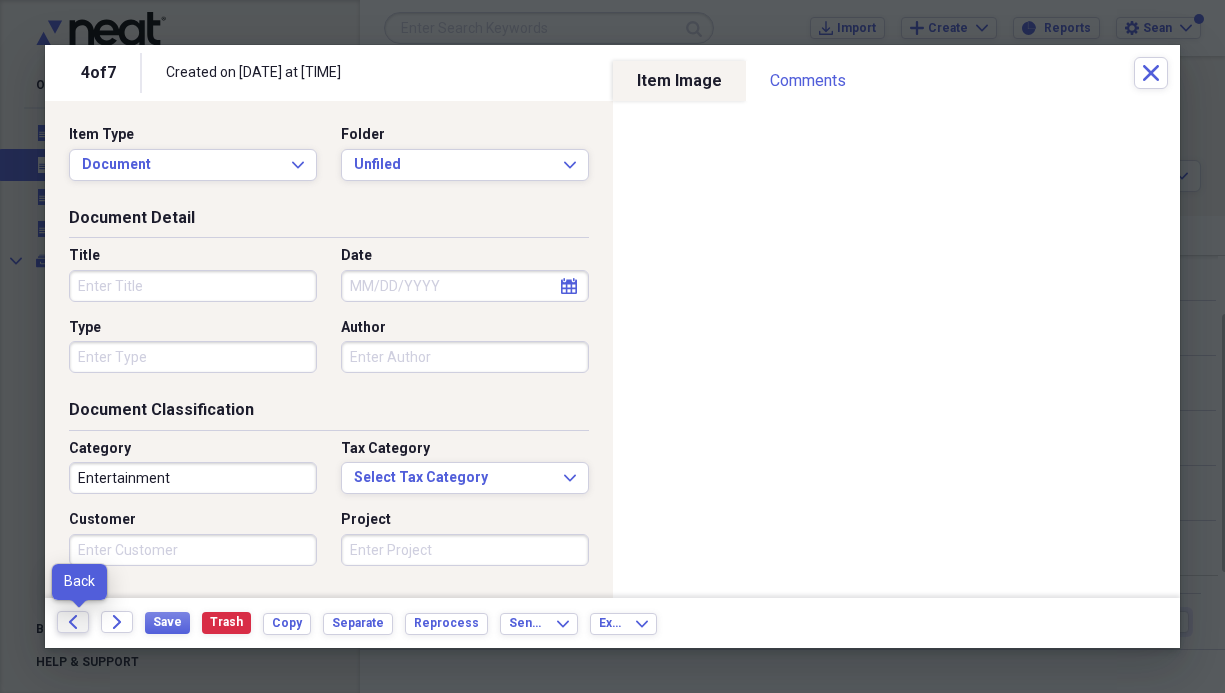 click on "Back" 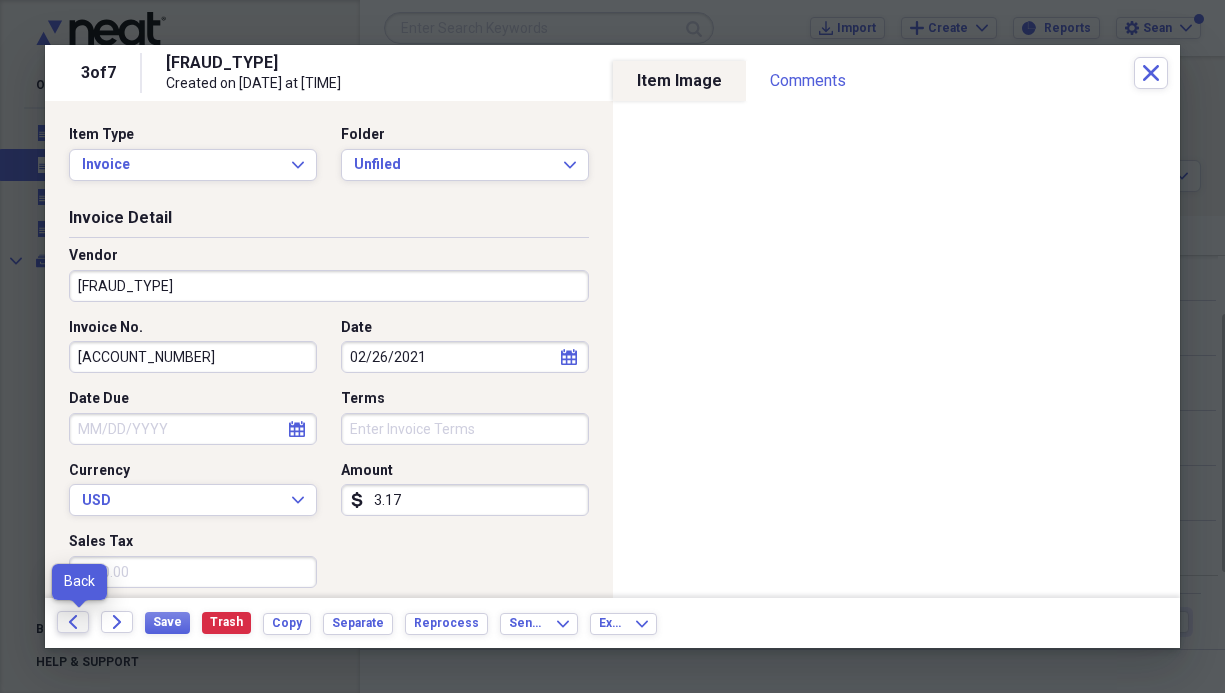 click on "Back" 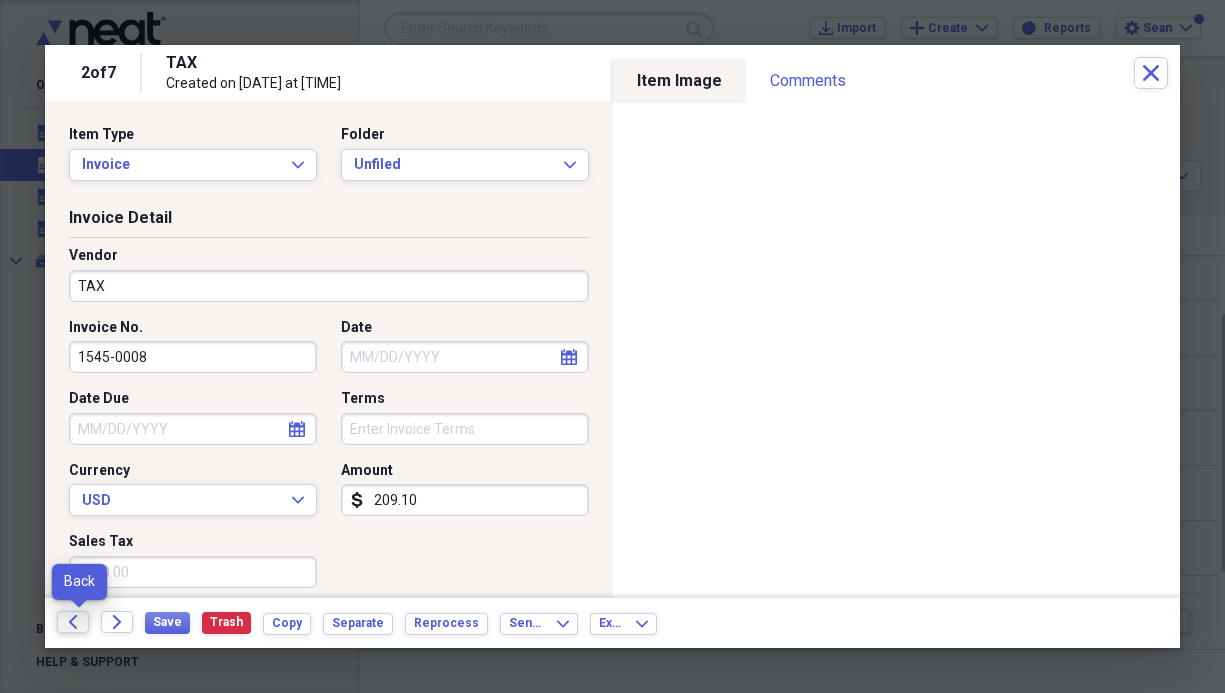 click on "Back" 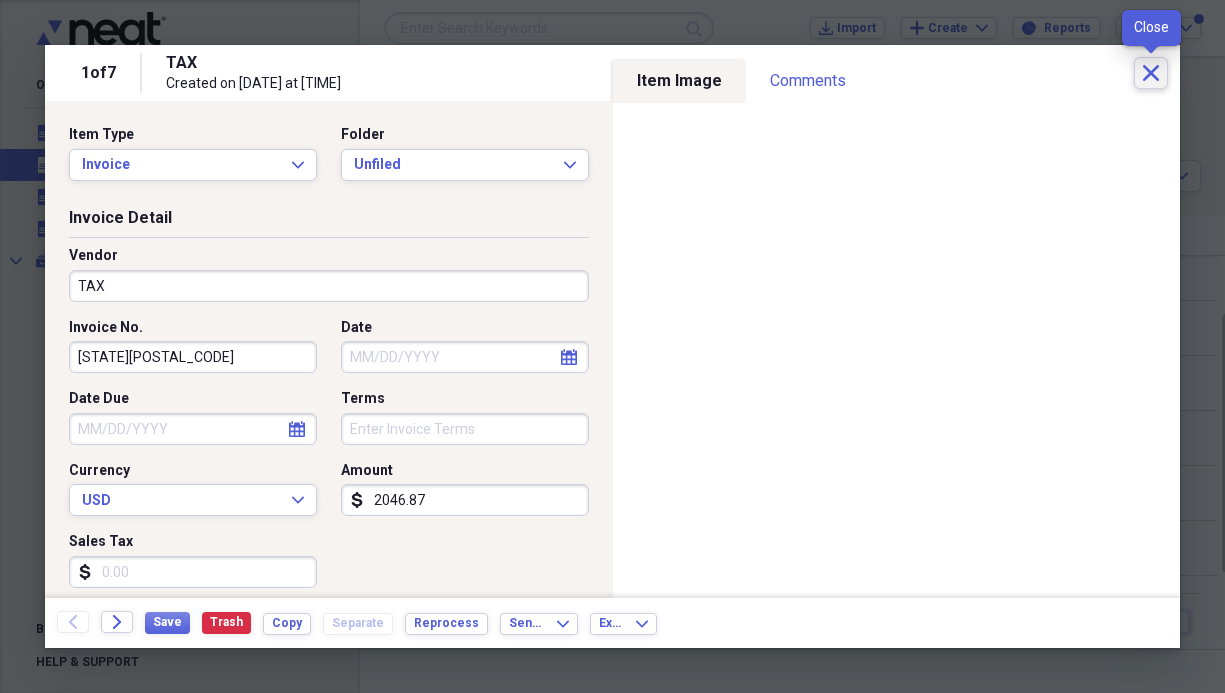 click 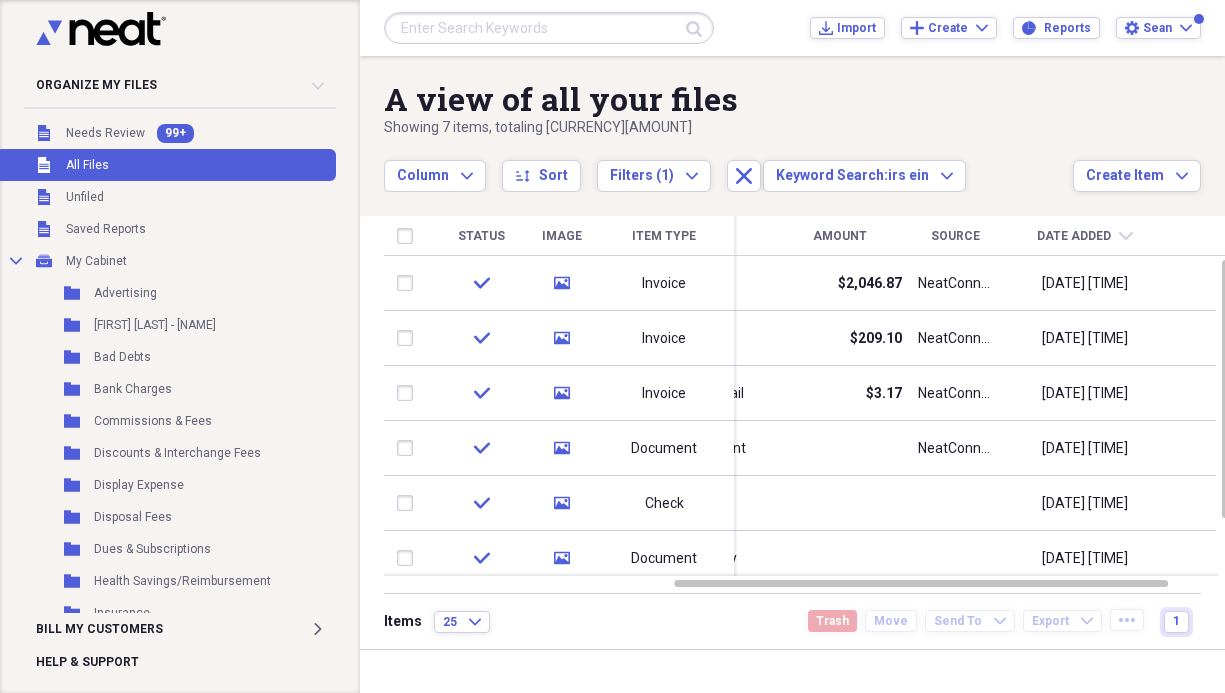 click at bounding box center [549, 28] 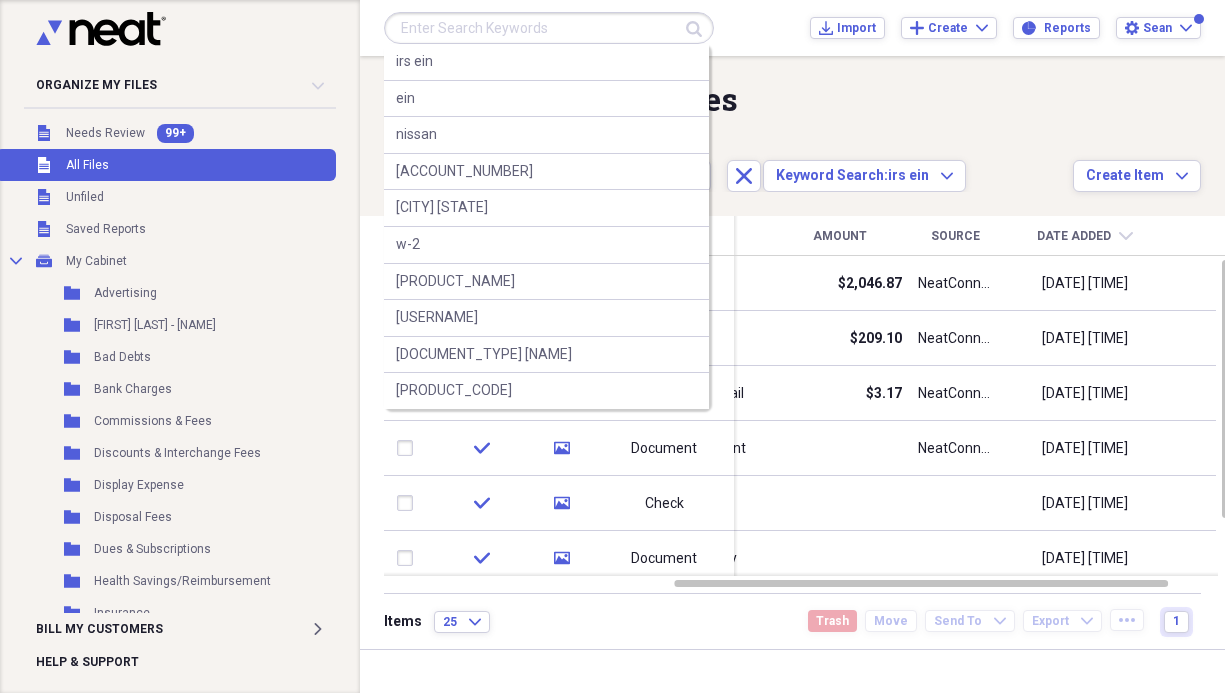 paste on "[PRODUCT_CODE]" 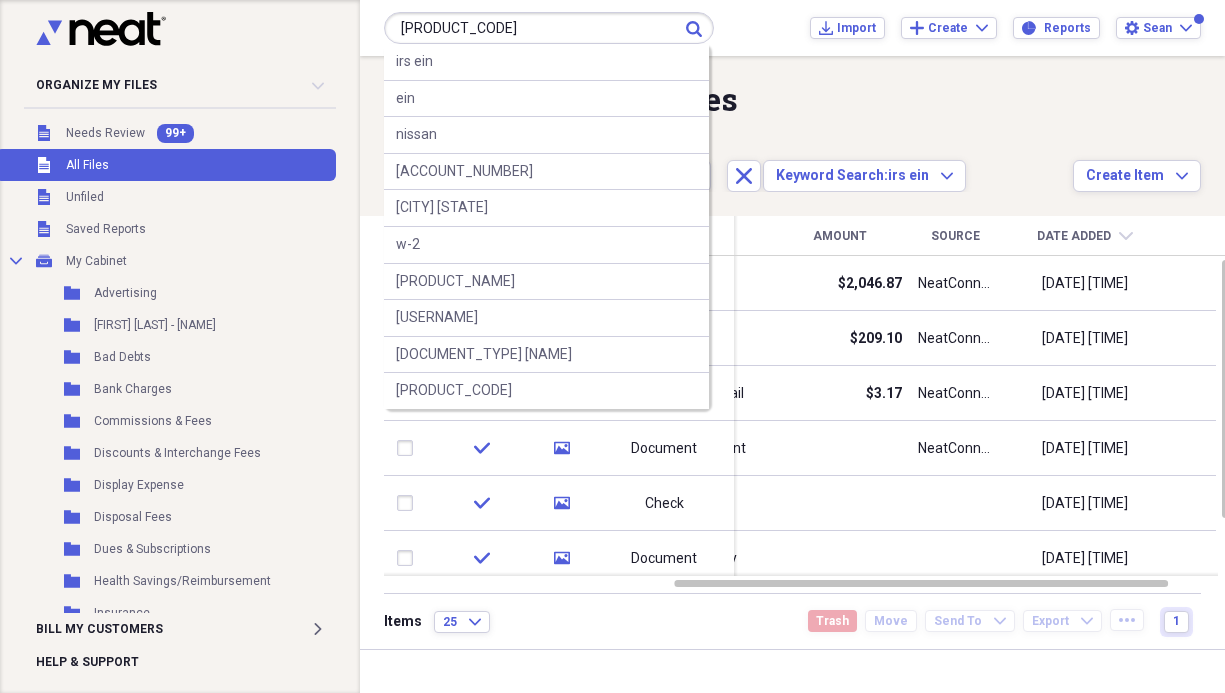 type on "[PRODUCT_CODE]" 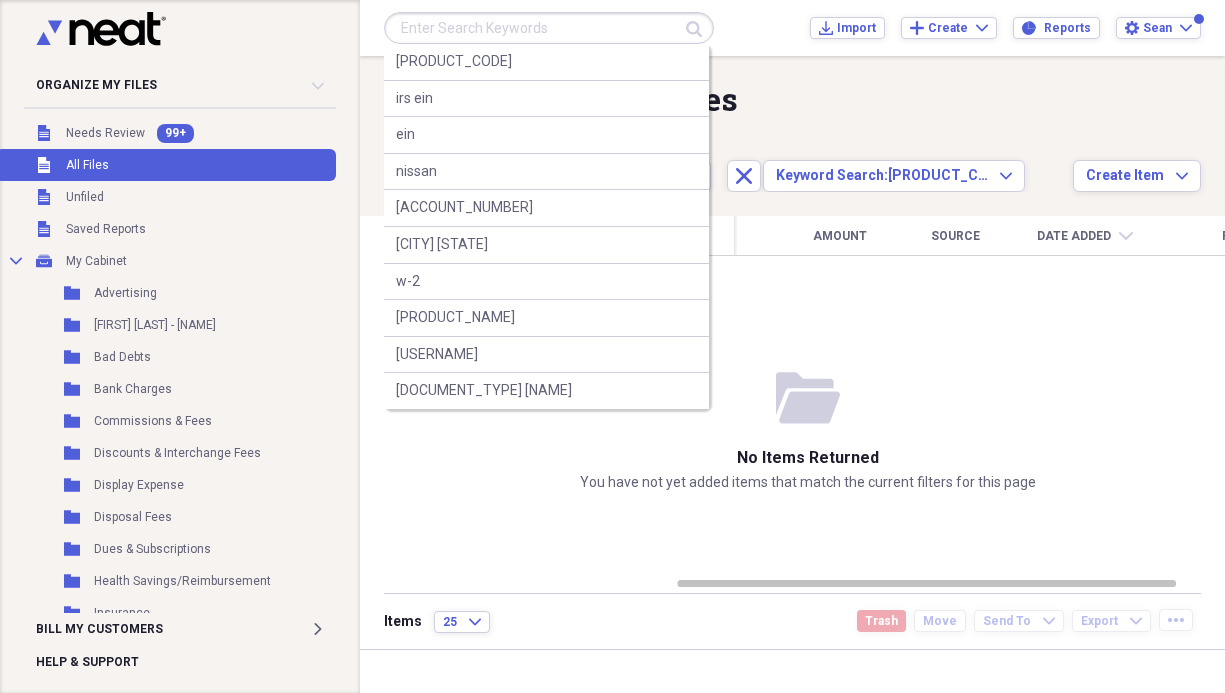 click at bounding box center [549, 28] 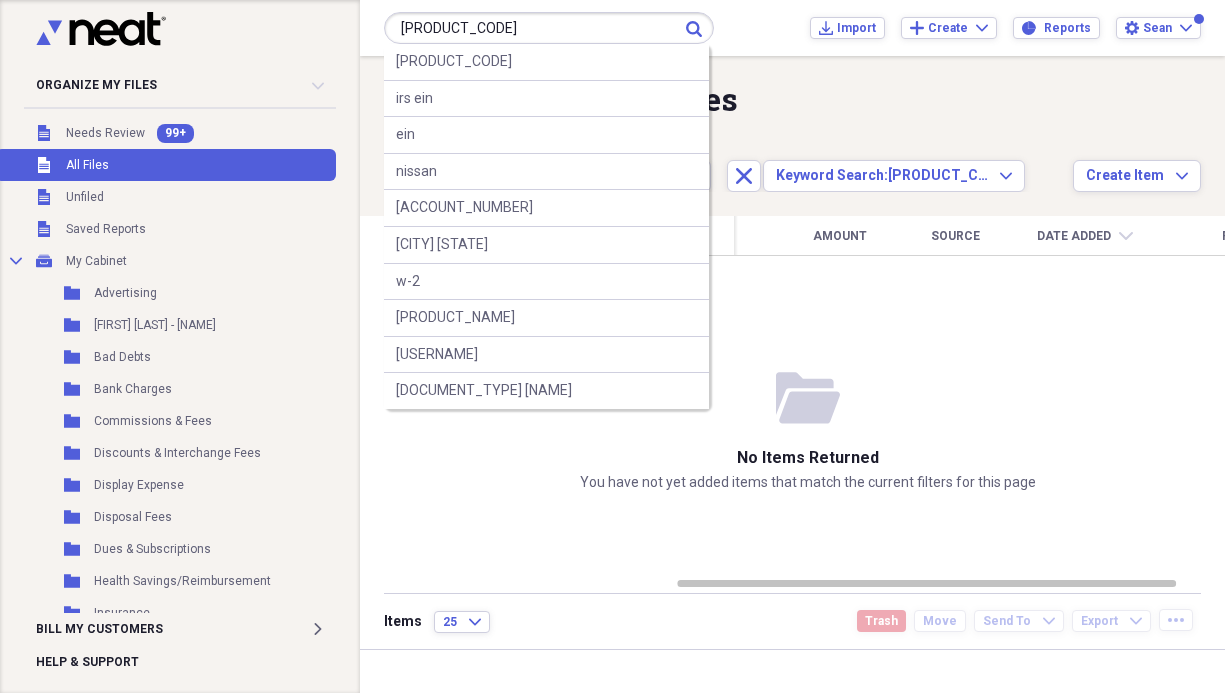 click on "[PRODUCT_CODE]" at bounding box center [549, 28] 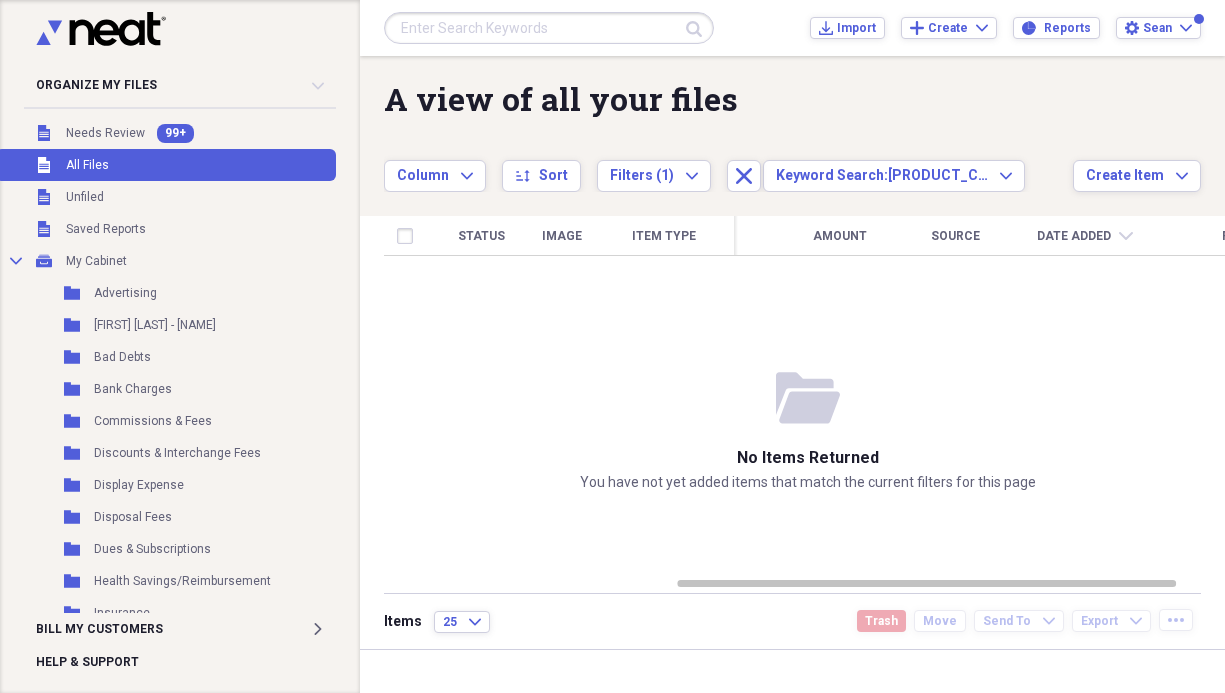 click at bounding box center [549, 28] 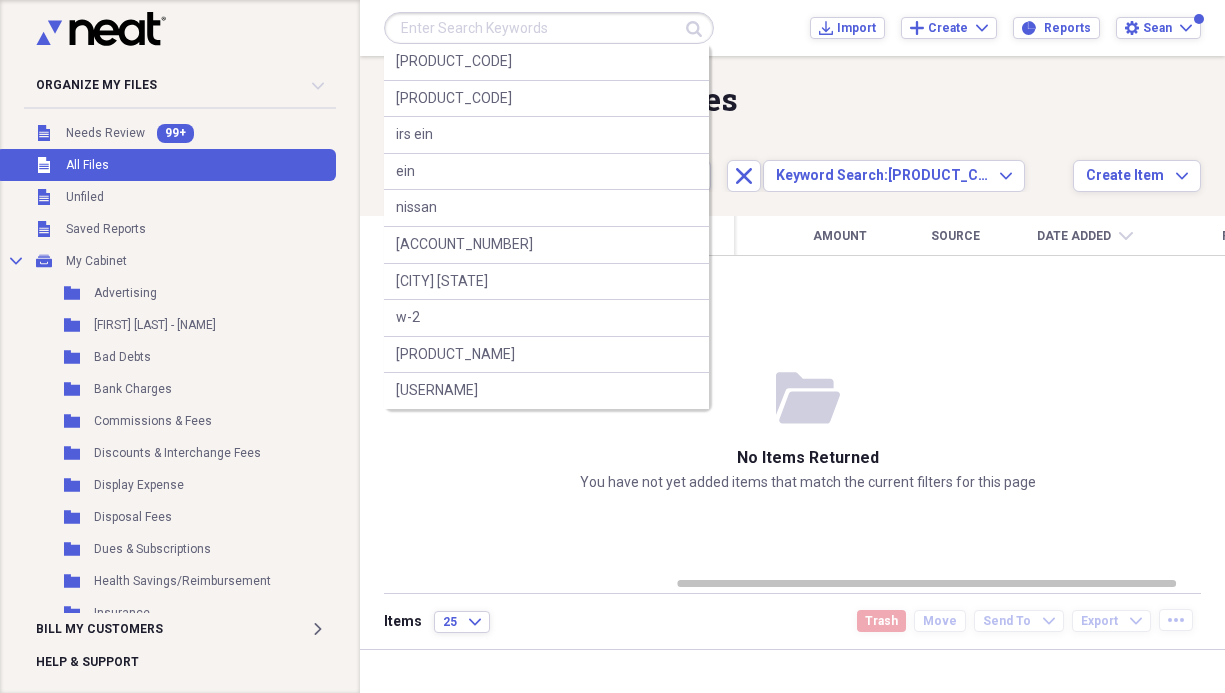 paste on "8871" 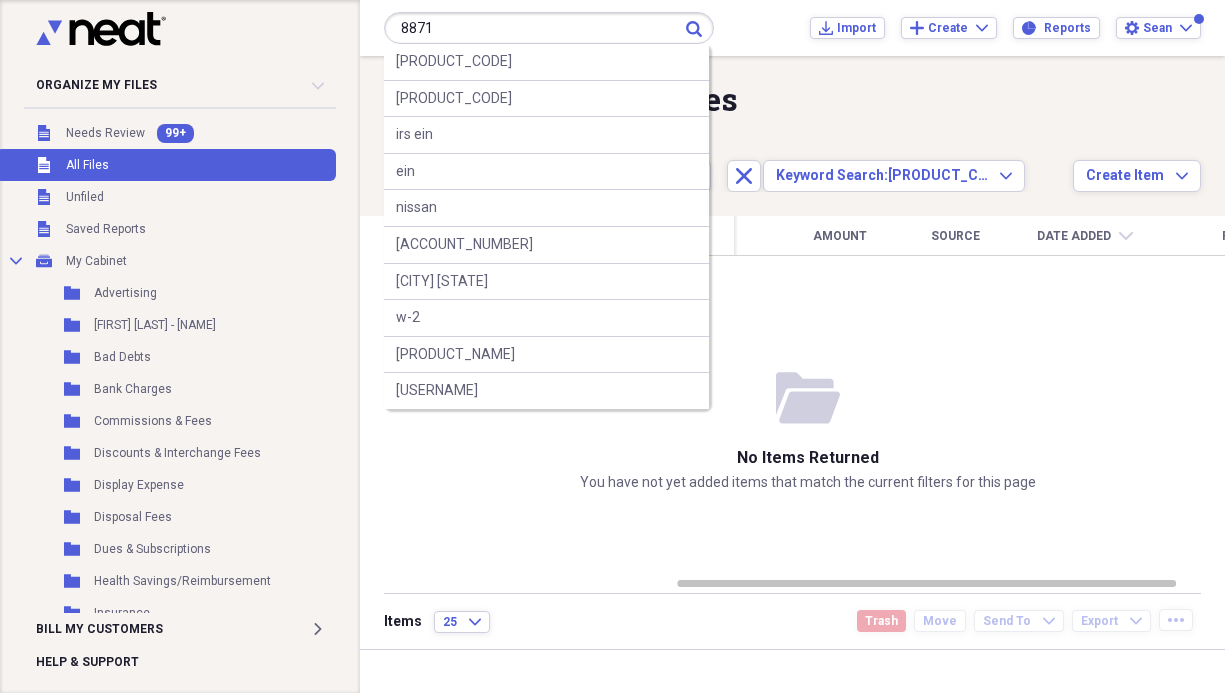type on "8871" 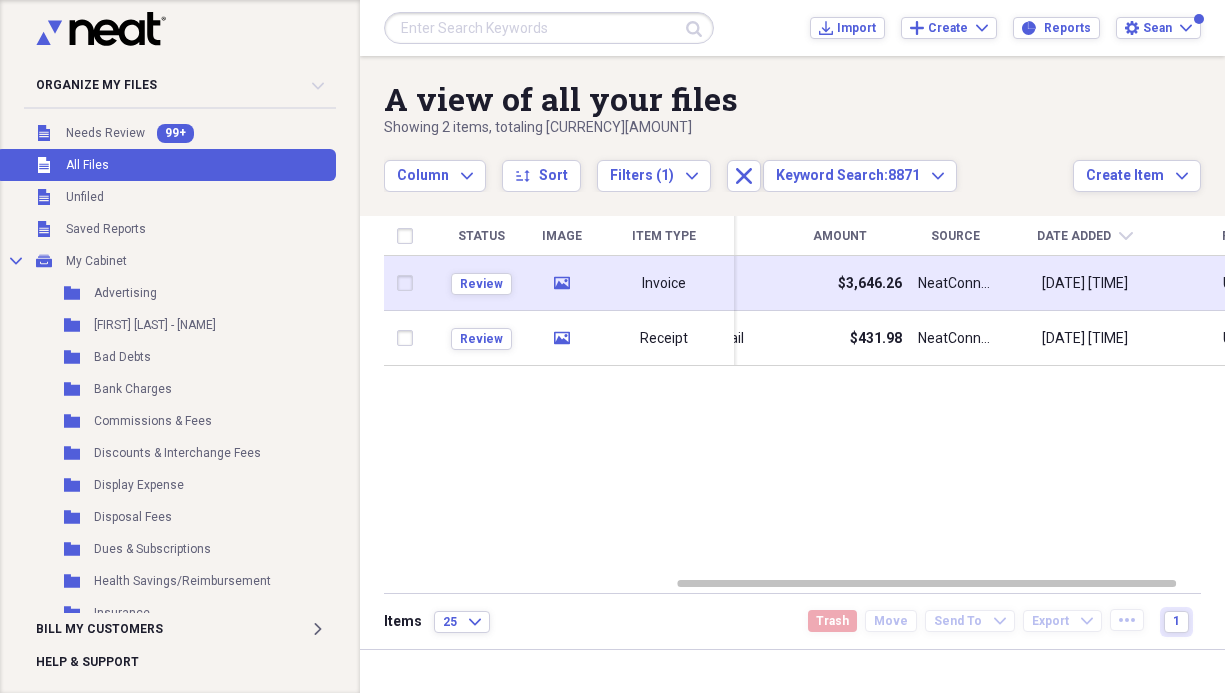 click on "Invoice" at bounding box center (664, 284) 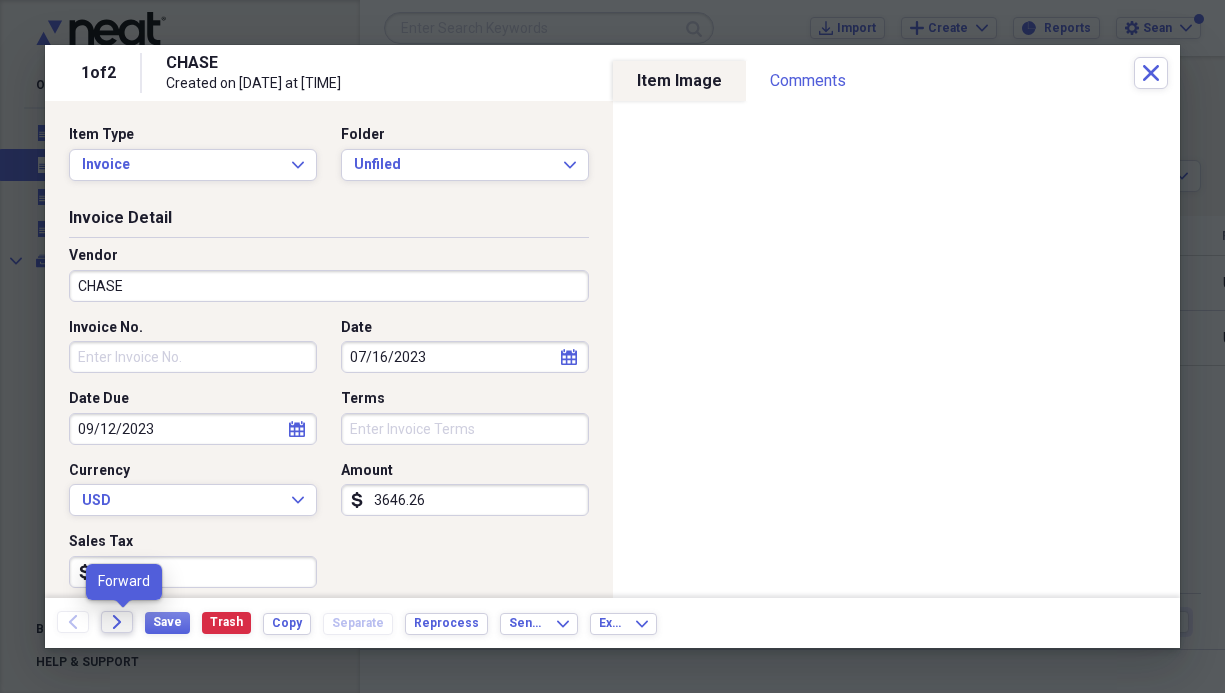 click on "Forward" 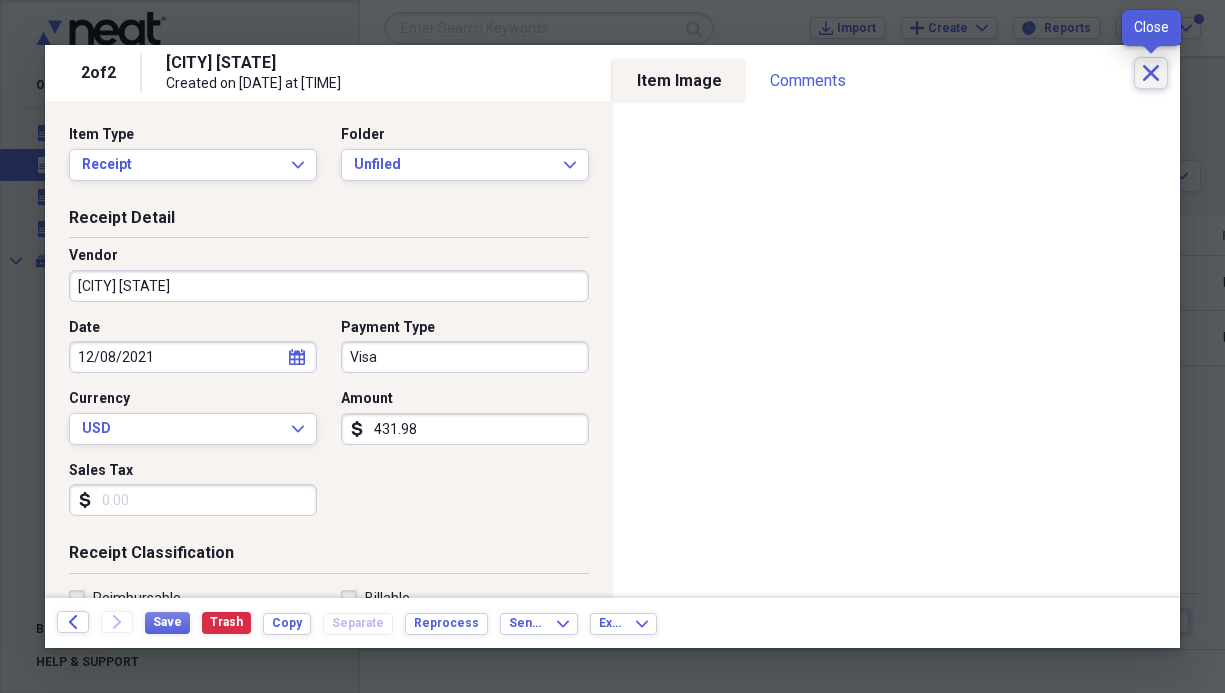 click on "Close" at bounding box center [1151, 73] 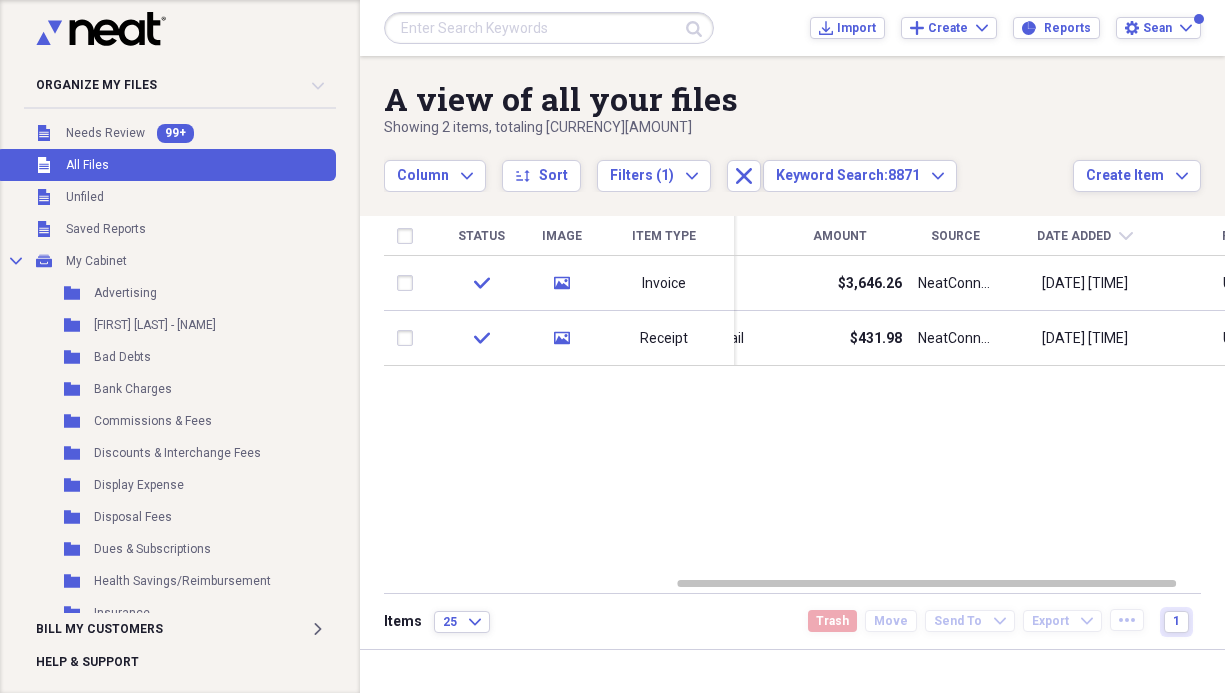 click on "Unfiled All Files" at bounding box center [166, 165] 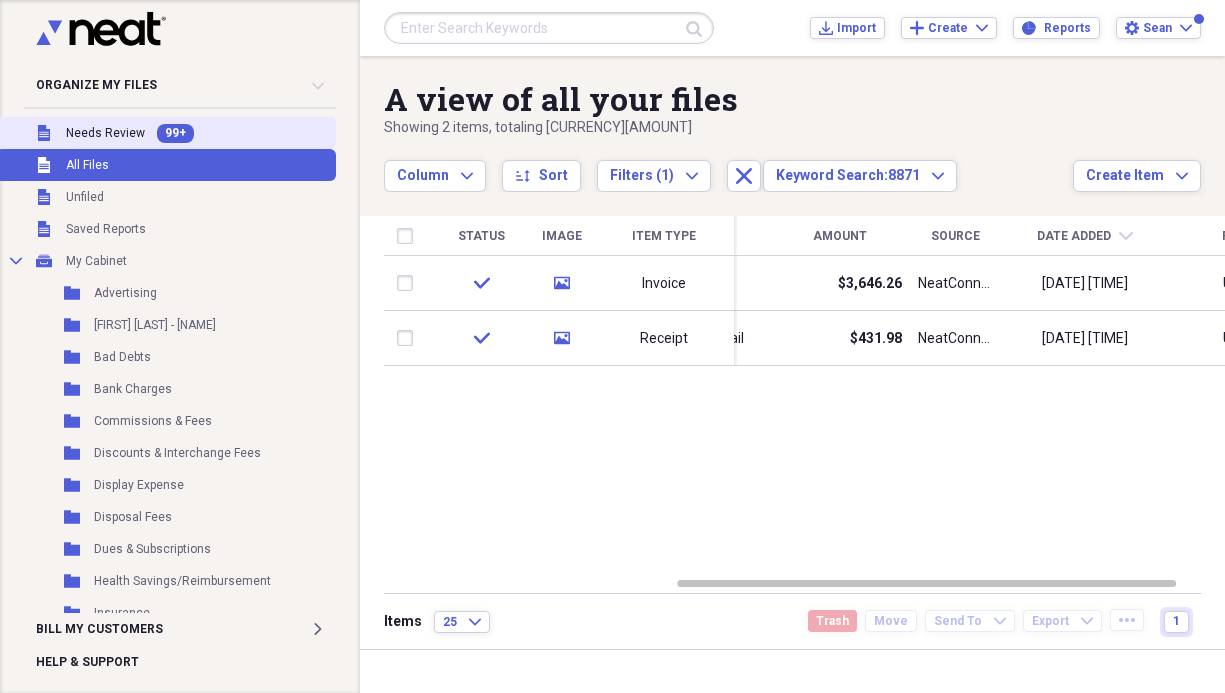 click on "Needs Review" at bounding box center [105, 133] 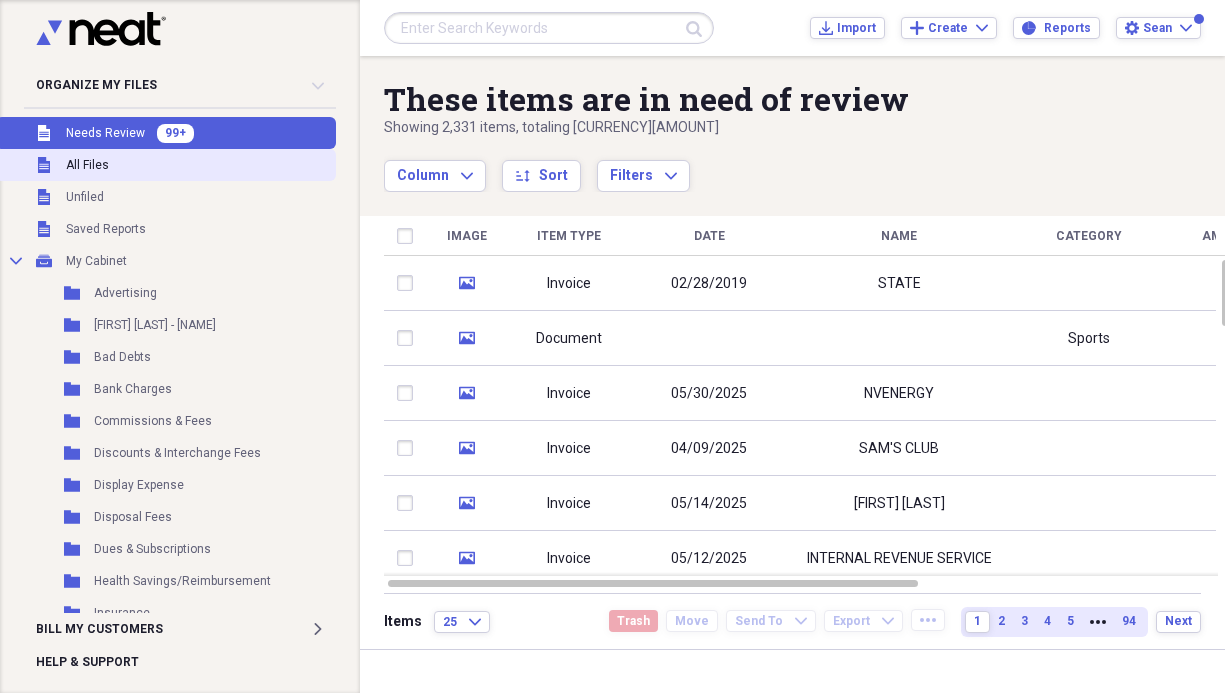 click on "All Files" at bounding box center [87, 165] 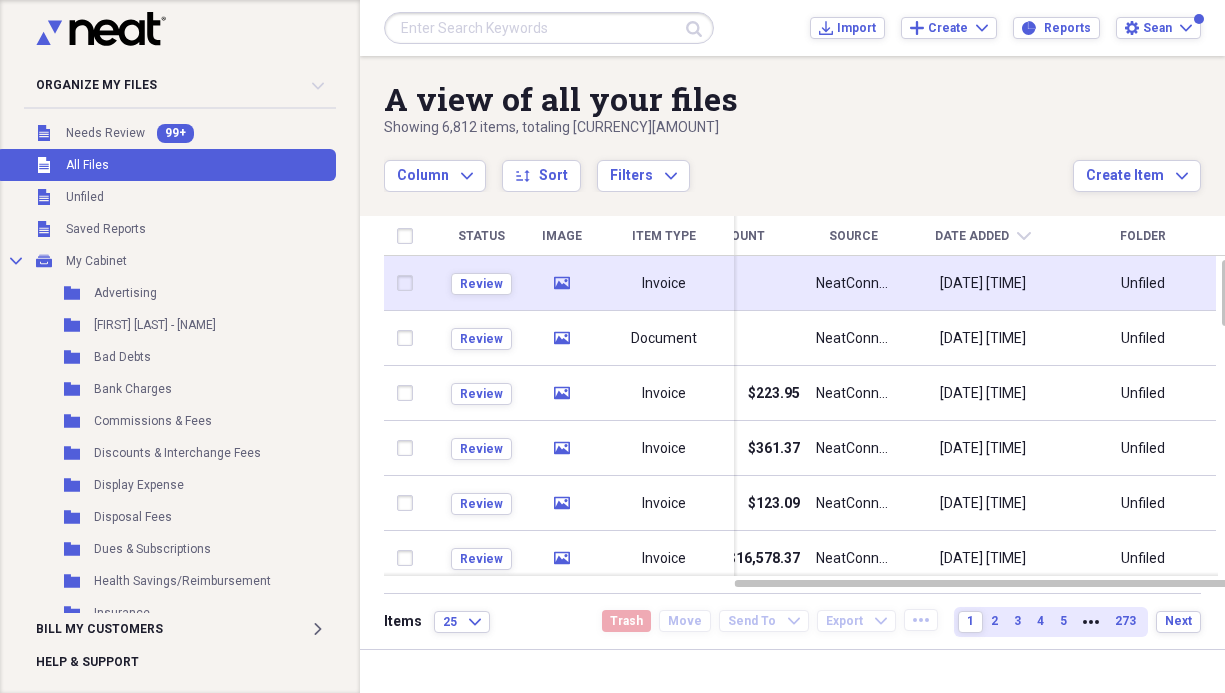 click on "NeatConnect" at bounding box center (853, 283) 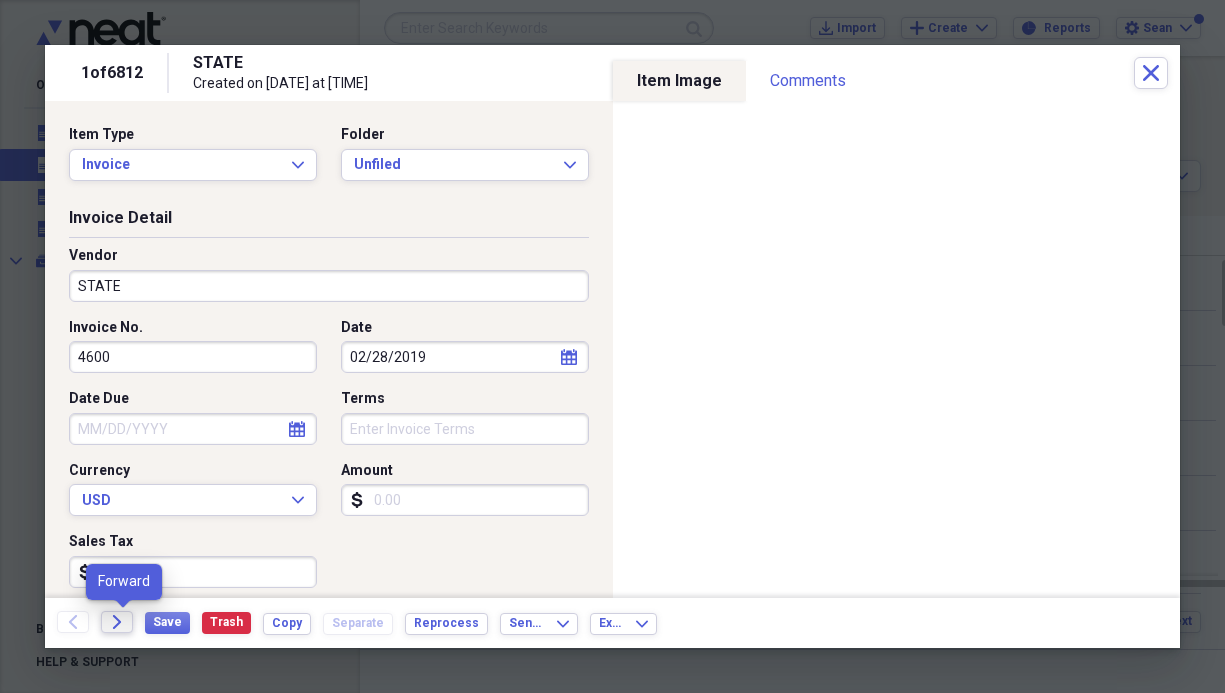 click on "Forward" at bounding box center (117, 622) 